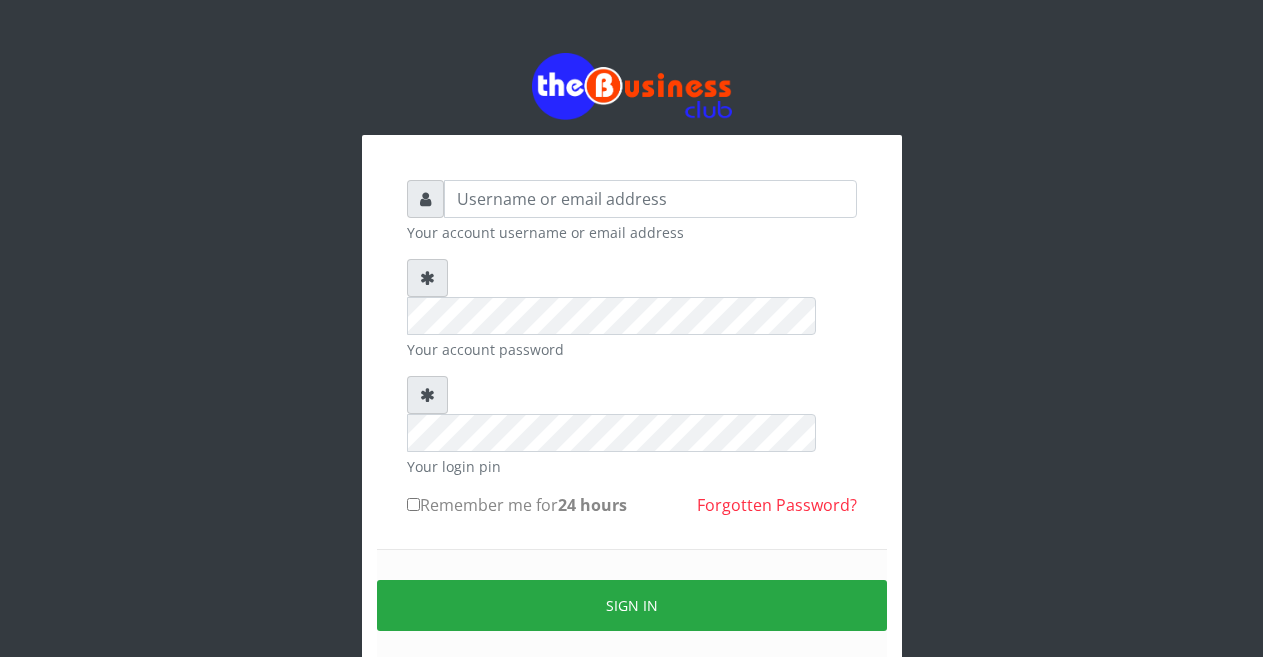 scroll, scrollTop: 0, scrollLeft: 0, axis: both 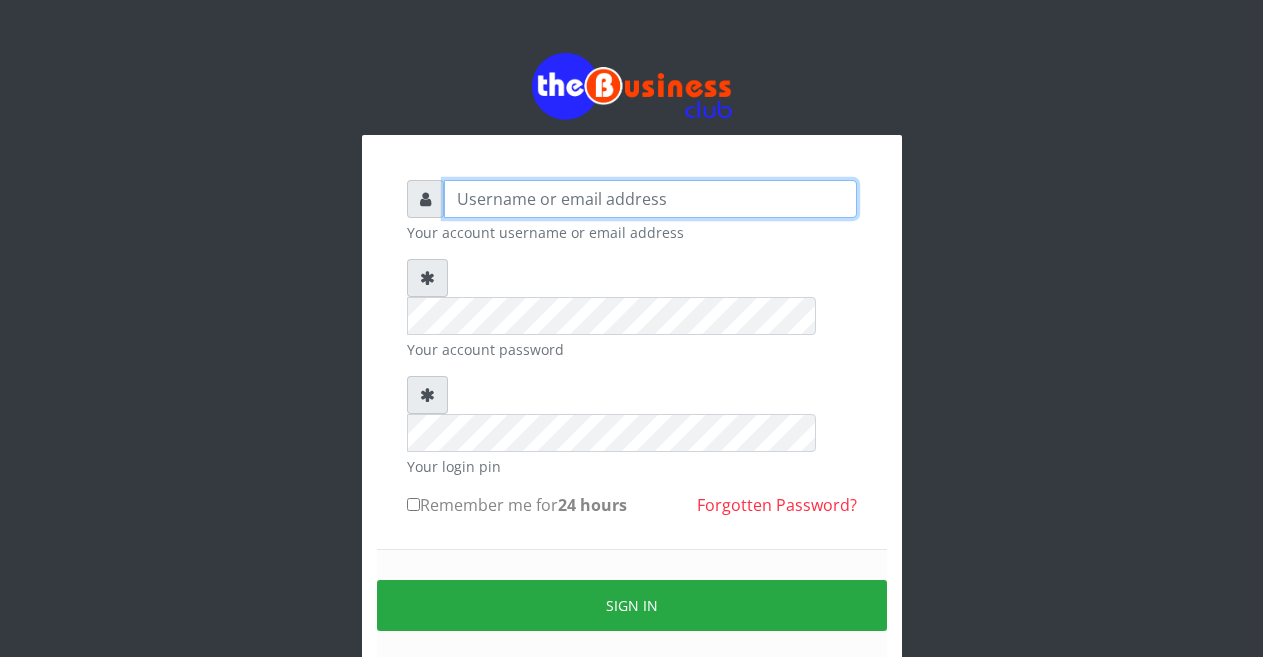 click at bounding box center (650, 199) 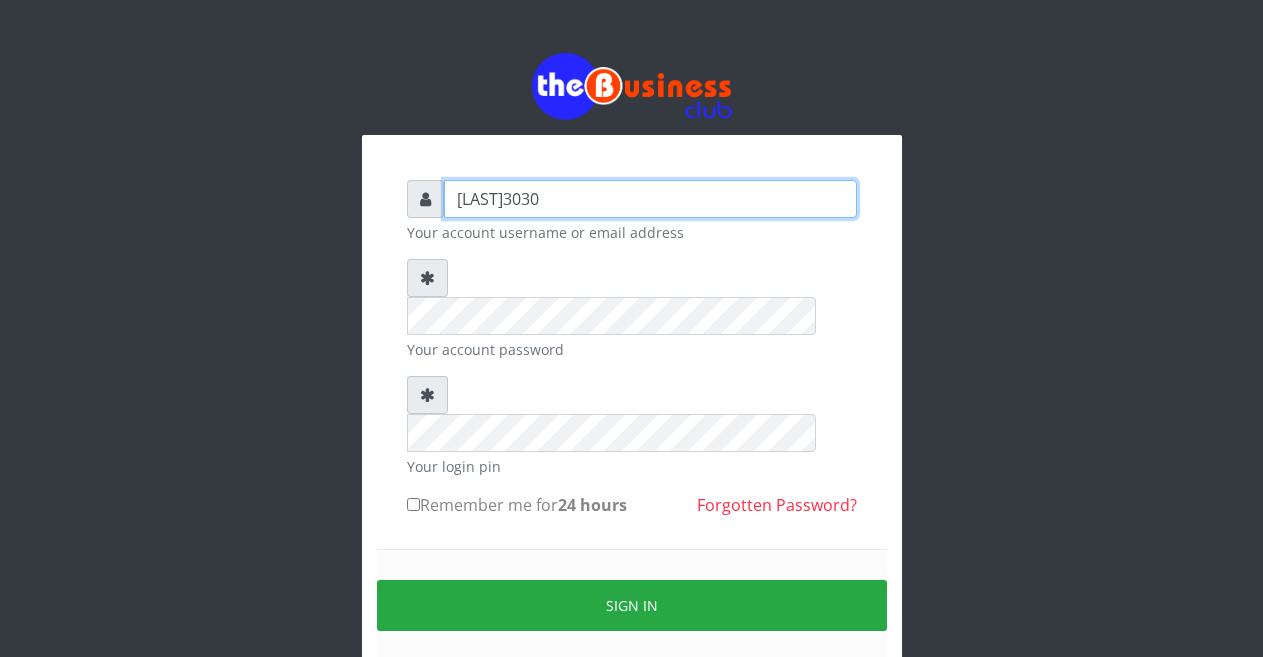 type on "Malamsidi3030" 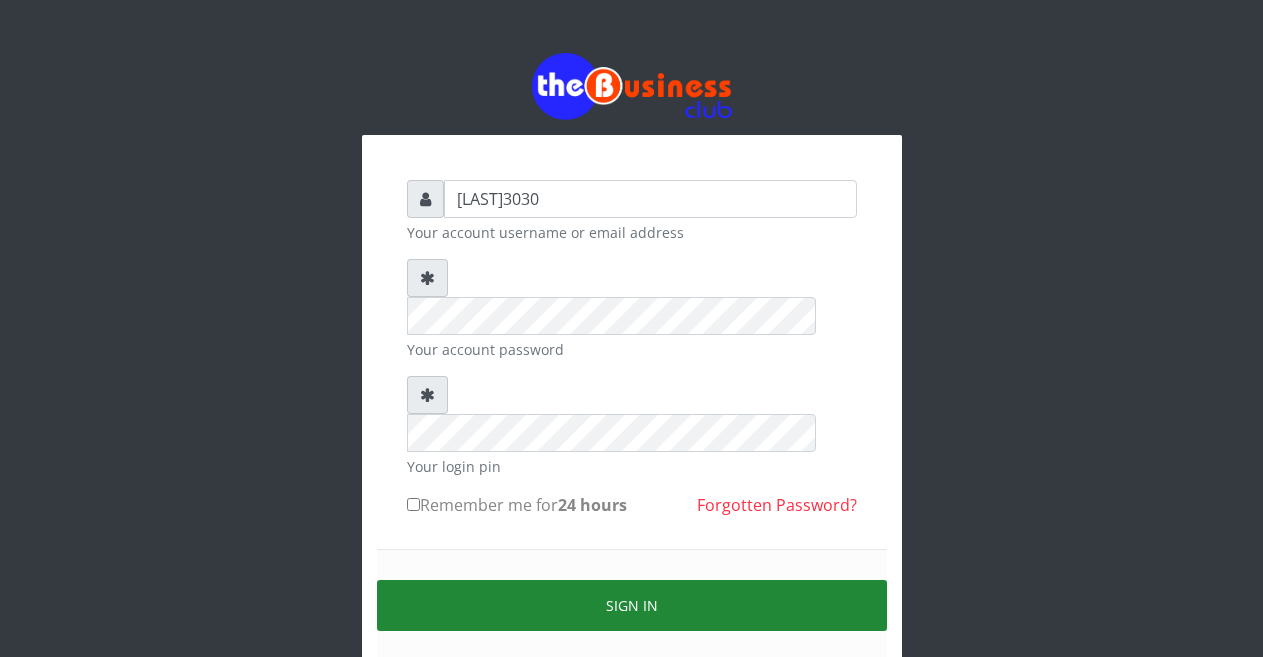 click on "Sign in" at bounding box center [632, 605] 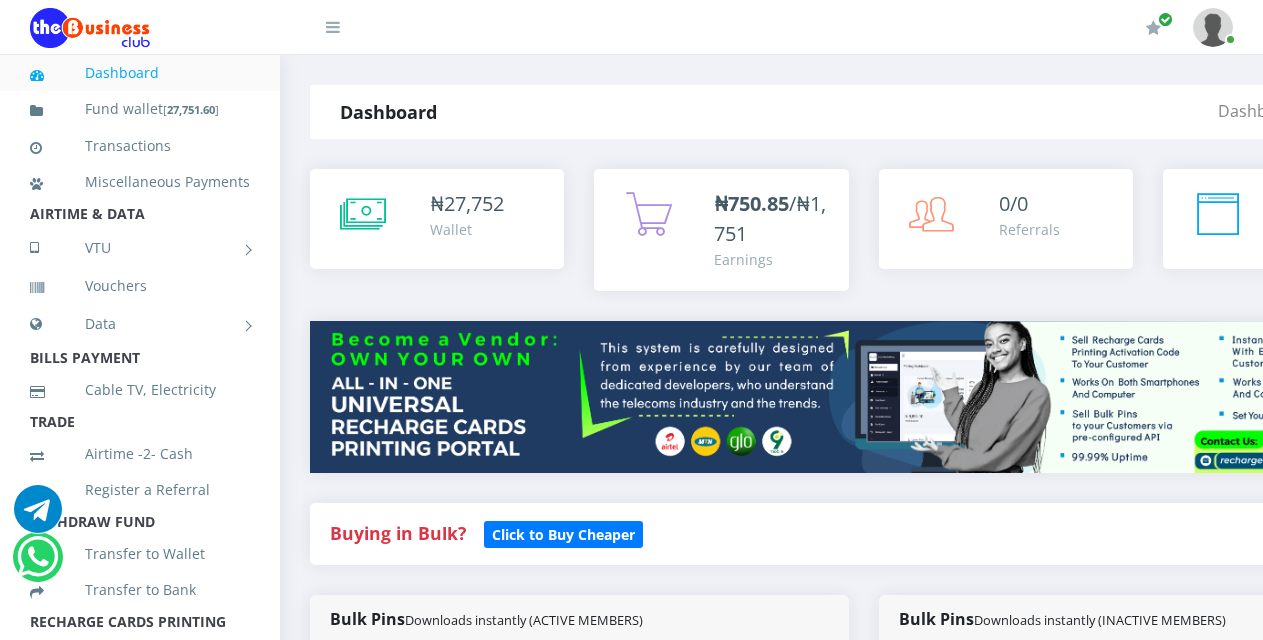 scroll, scrollTop: 0, scrollLeft: 0, axis: both 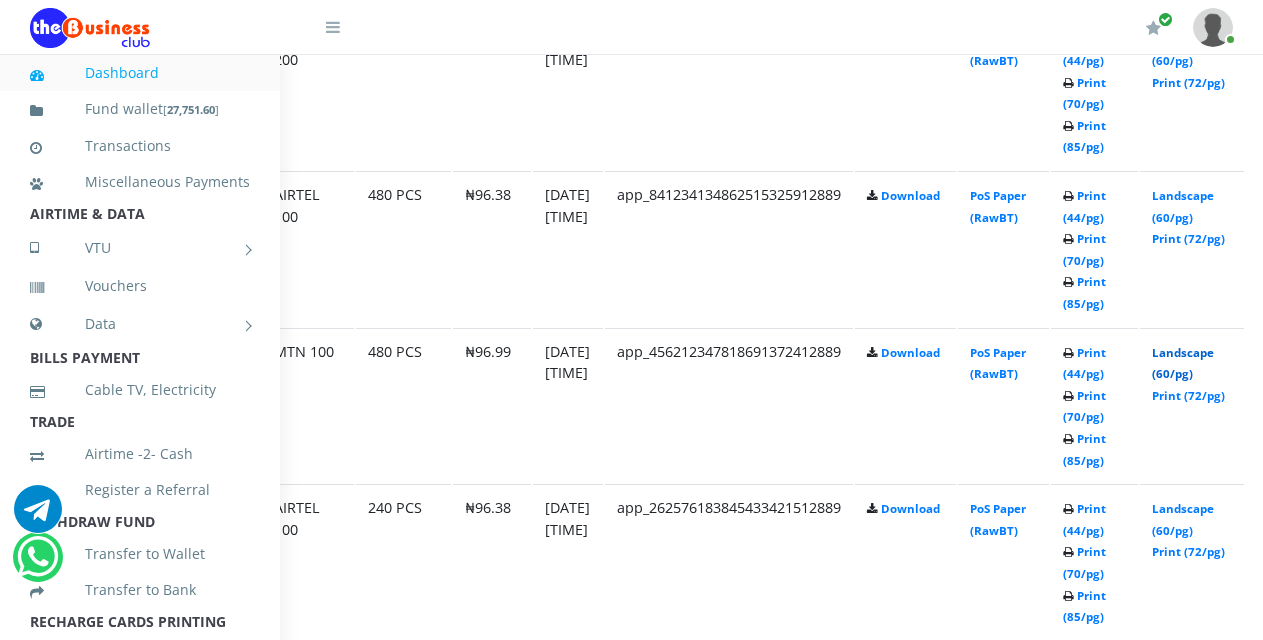 click on "Landscape (60/pg)" at bounding box center (1183, 363) 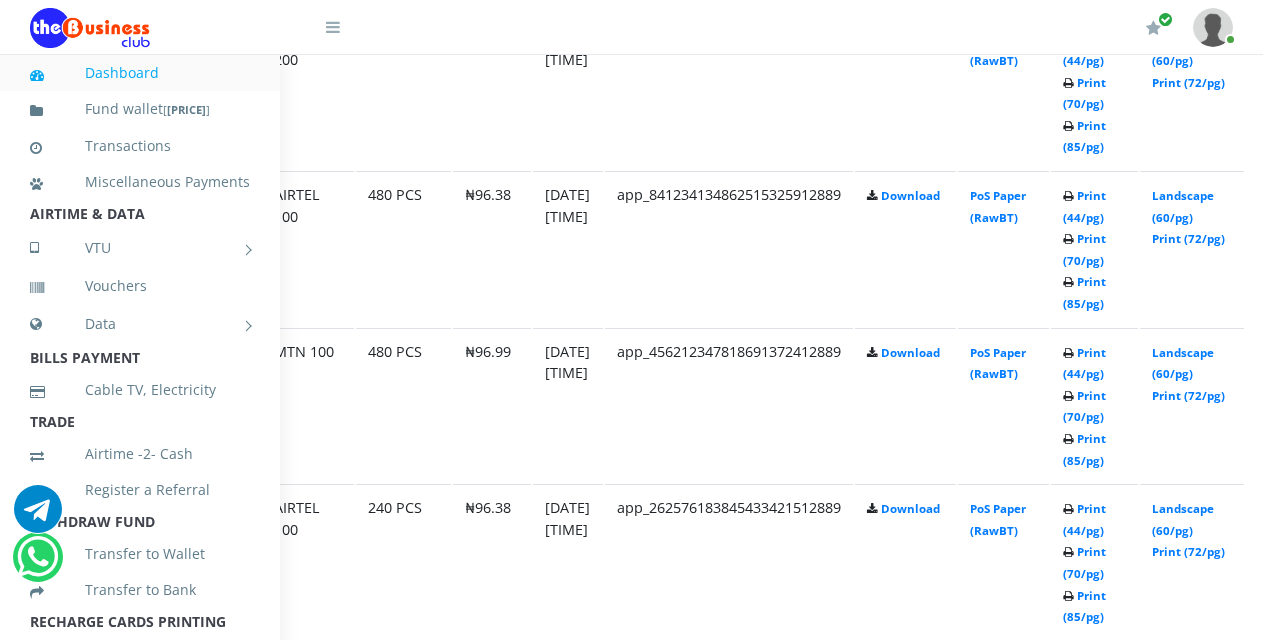scroll, scrollTop: 0, scrollLeft: 0, axis: both 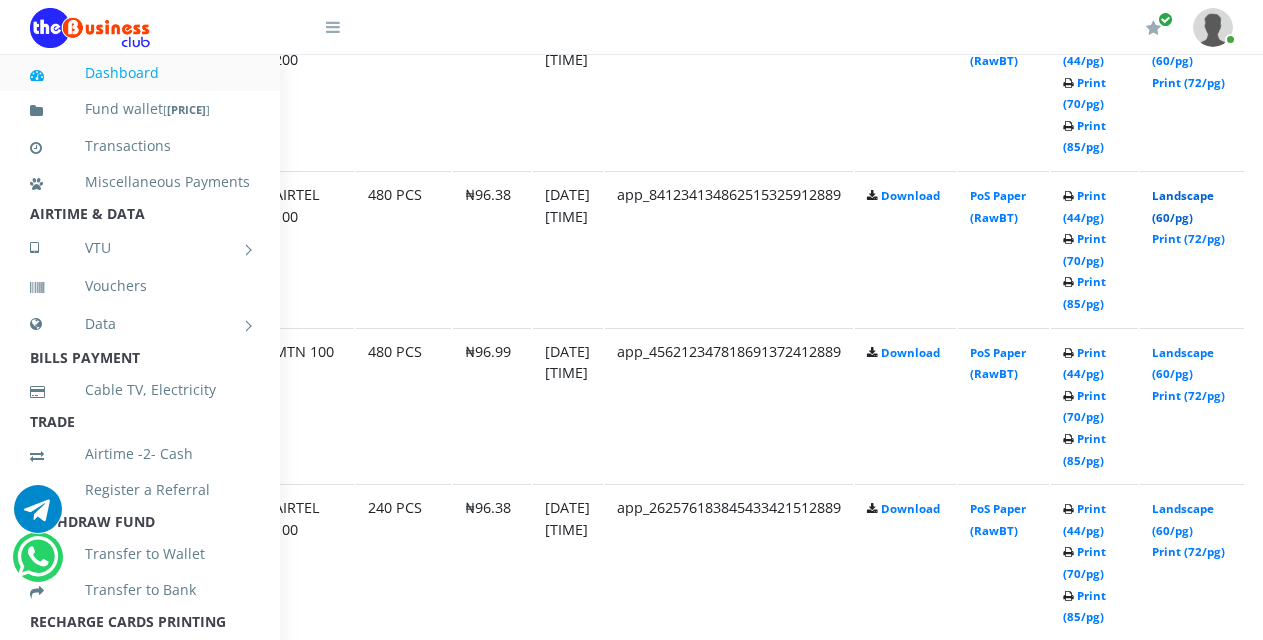 click on "Landscape (60/pg)" at bounding box center (1183, 206) 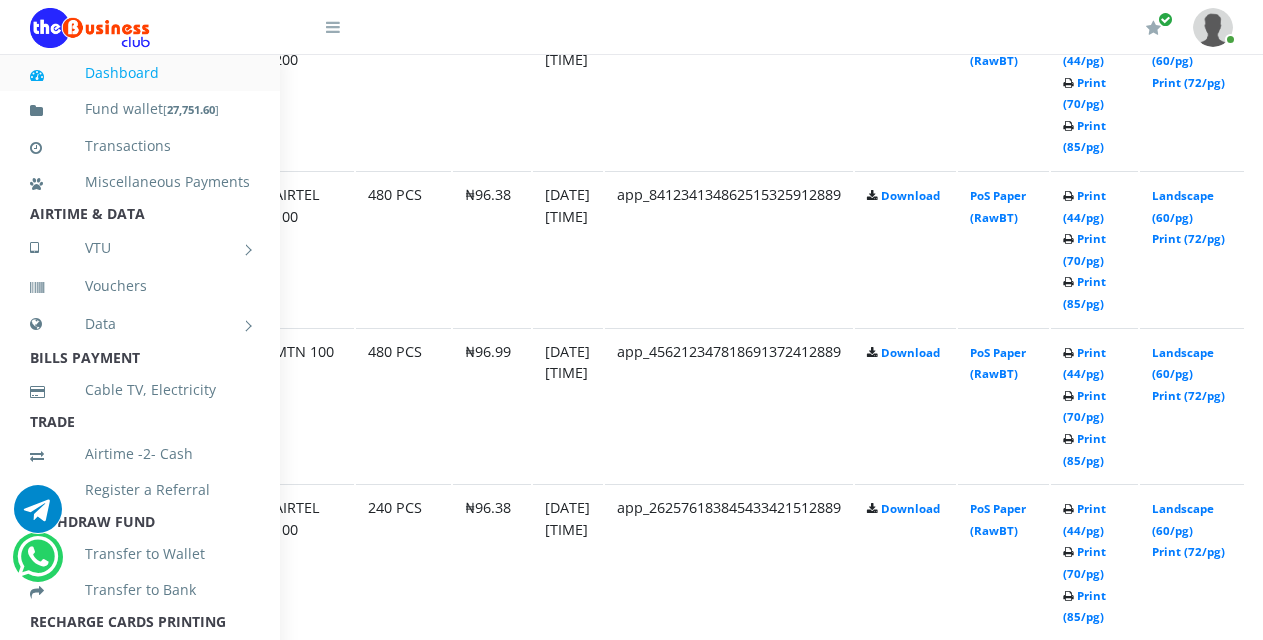 scroll, scrollTop: 0, scrollLeft: 0, axis: both 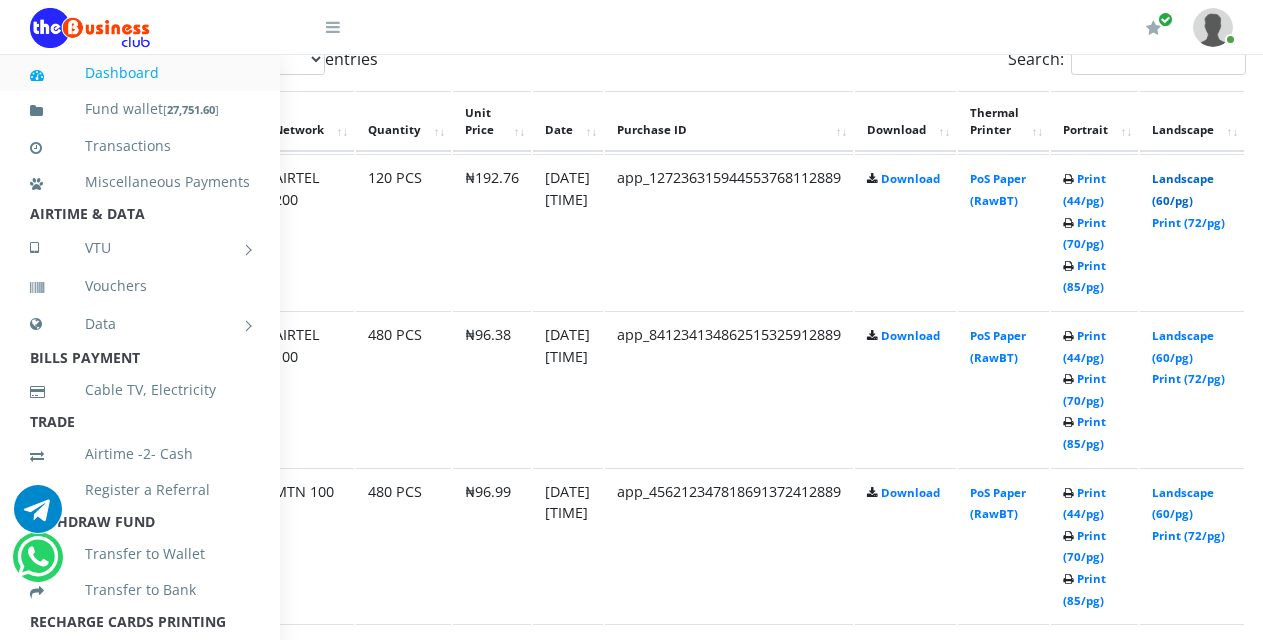 click on "Landscape (60/pg)" at bounding box center (1183, 189) 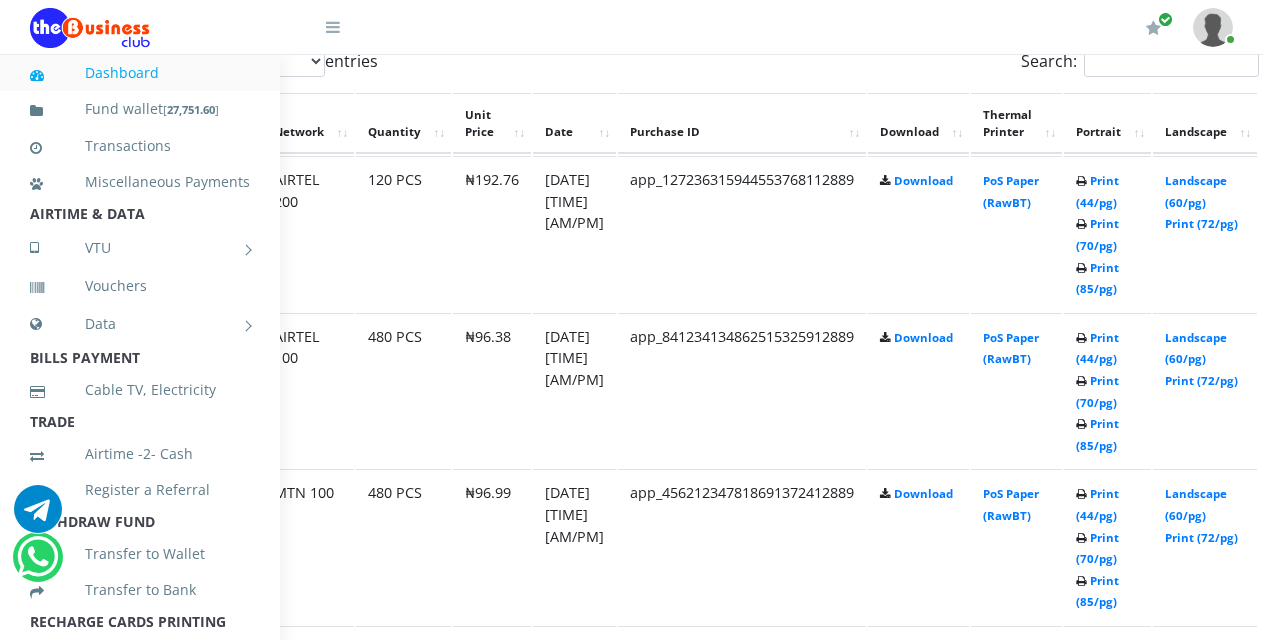 scroll, scrollTop: 0, scrollLeft: 0, axis: both 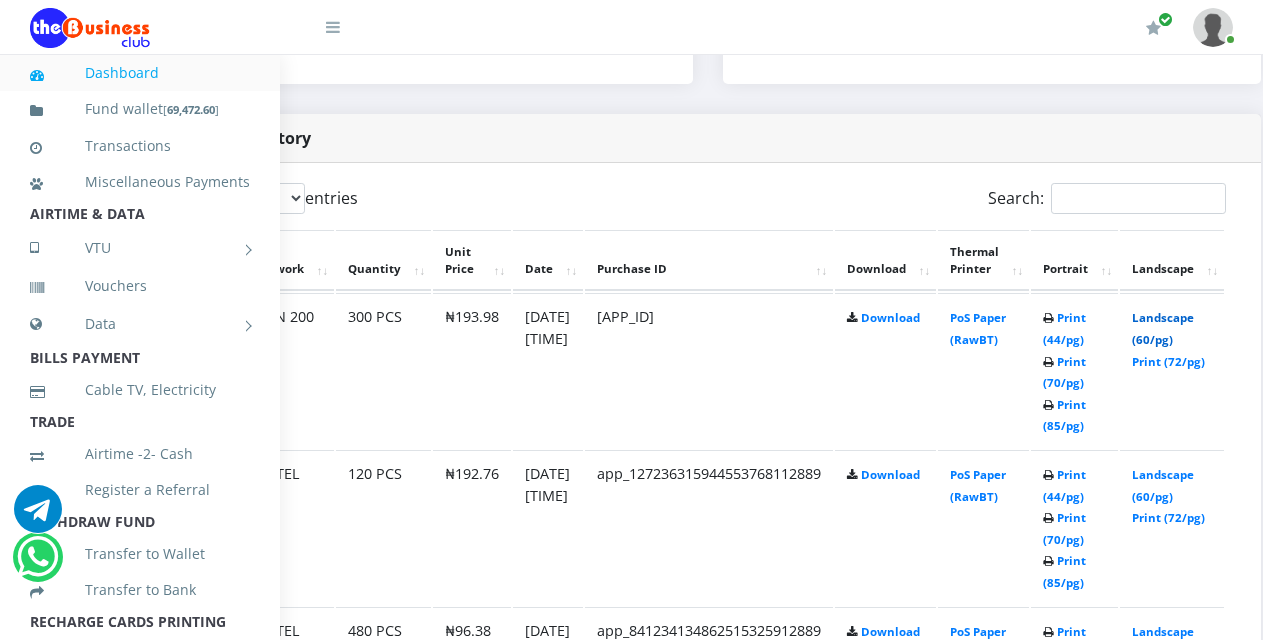 click on "Landscape (60/pg)" at bounding box center (1163, 328) 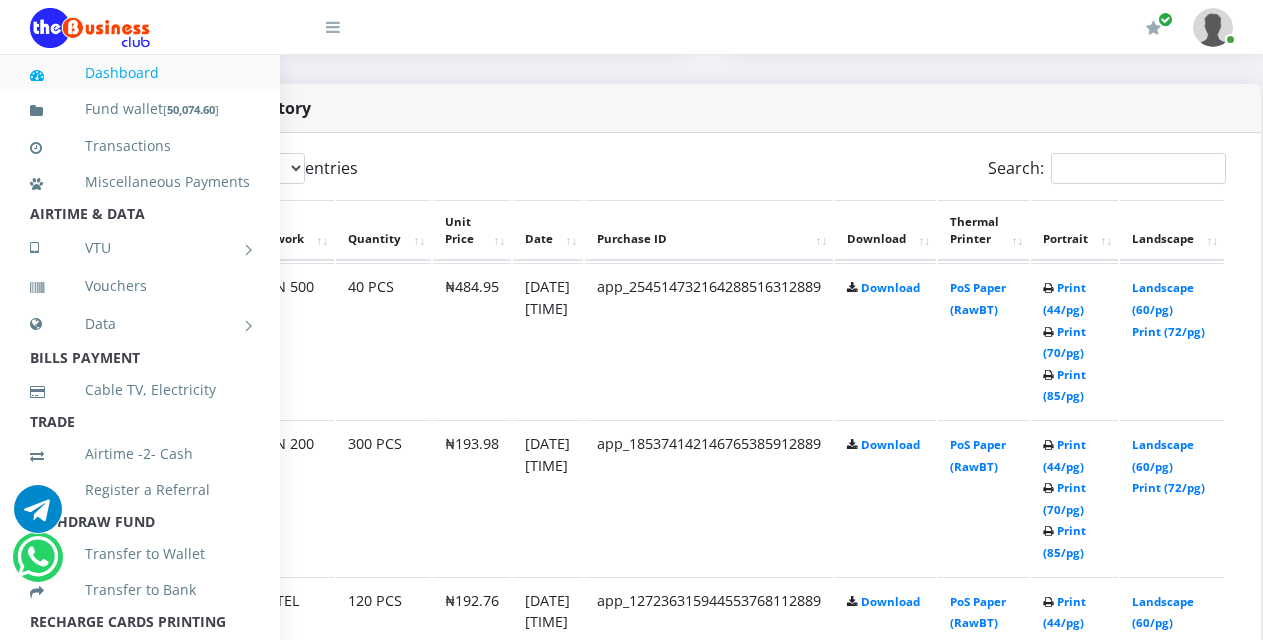 scroll, scrollTop: 0, scrollLeft: 0, axis: both 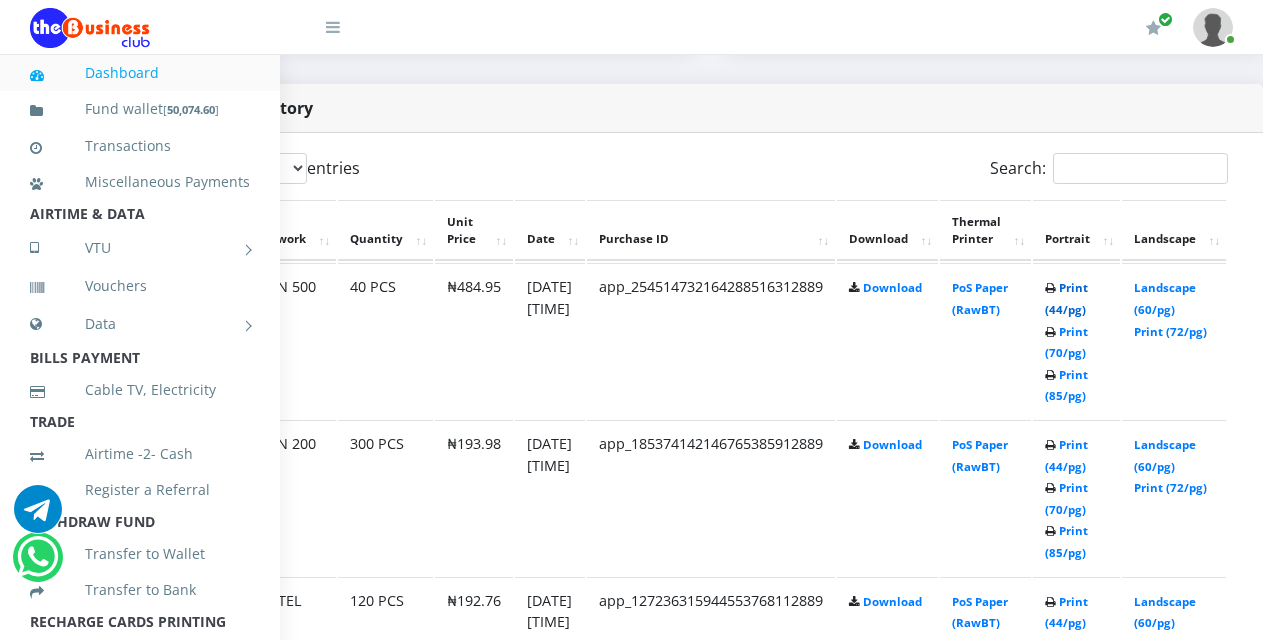 click on "Print (44/pg)" at bounding box center (1066, 298) 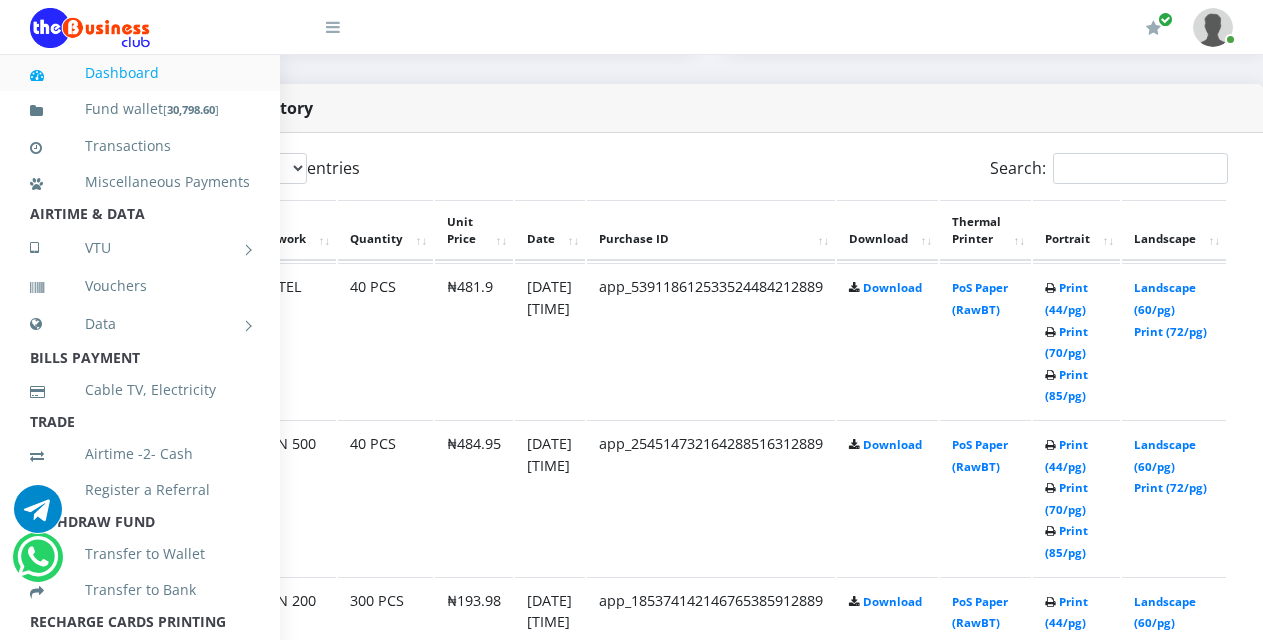 scroll, scrollTop: 0, scrollLeft: 0, axis: both 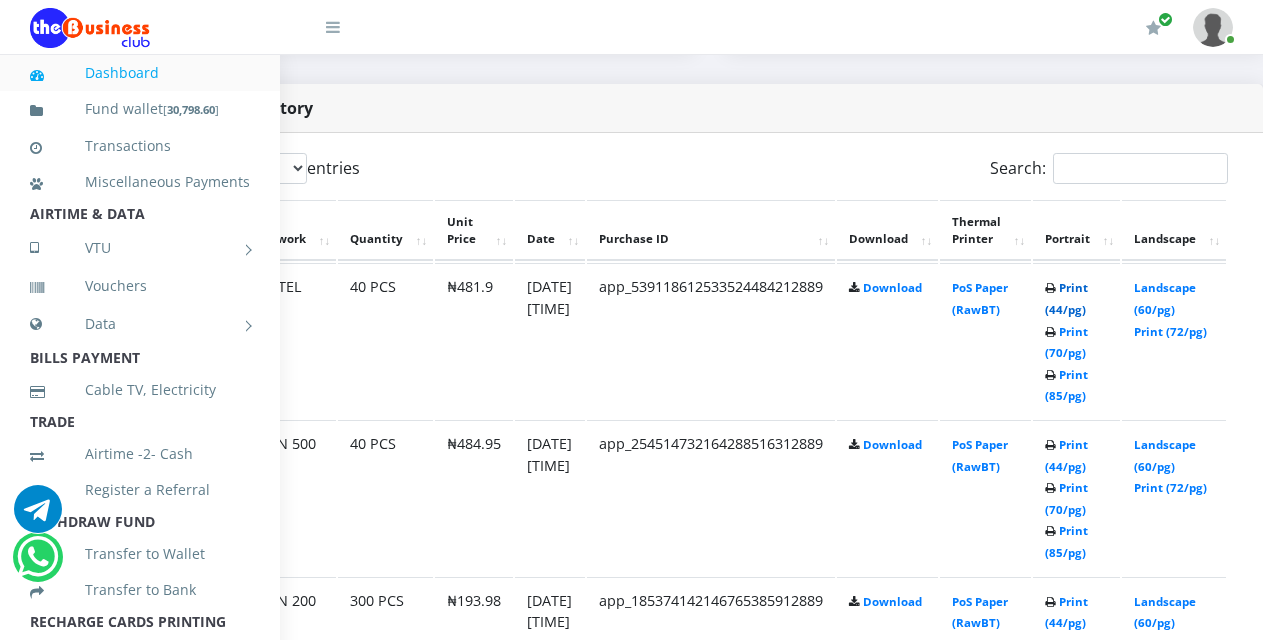 click on "Print (44/pg)" at bounding box center (1066, 298) 